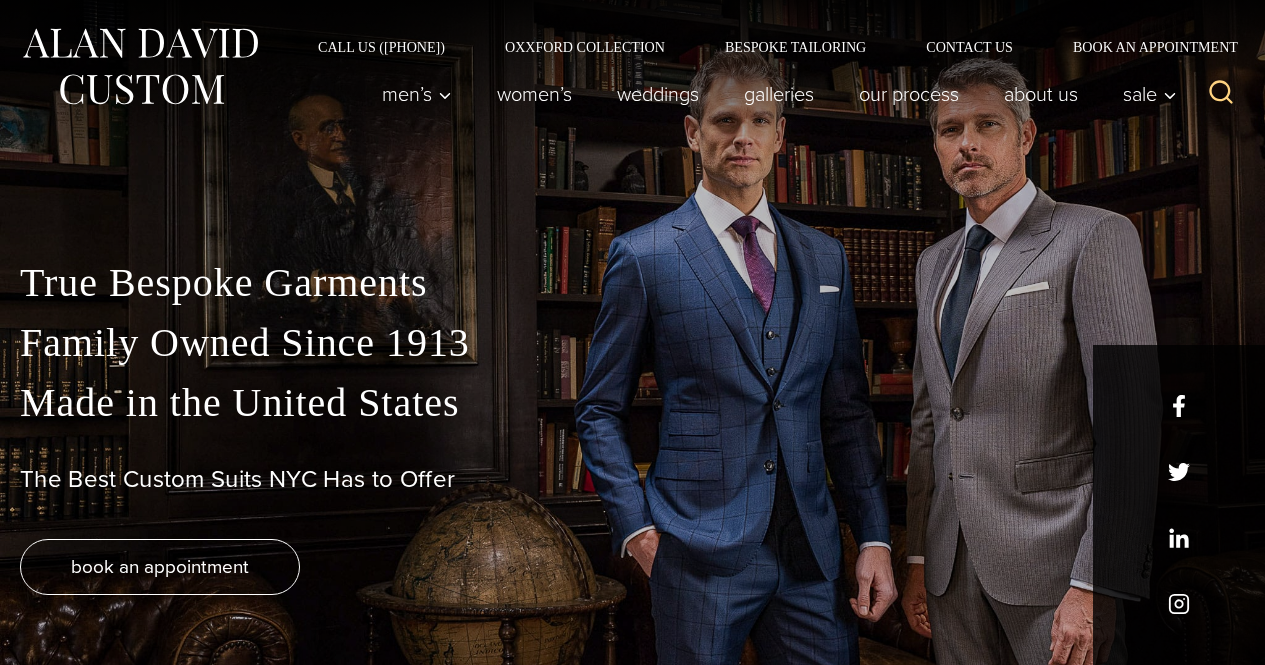 scroll, scrollTop: 0, scrollLeft: 0, axis: both 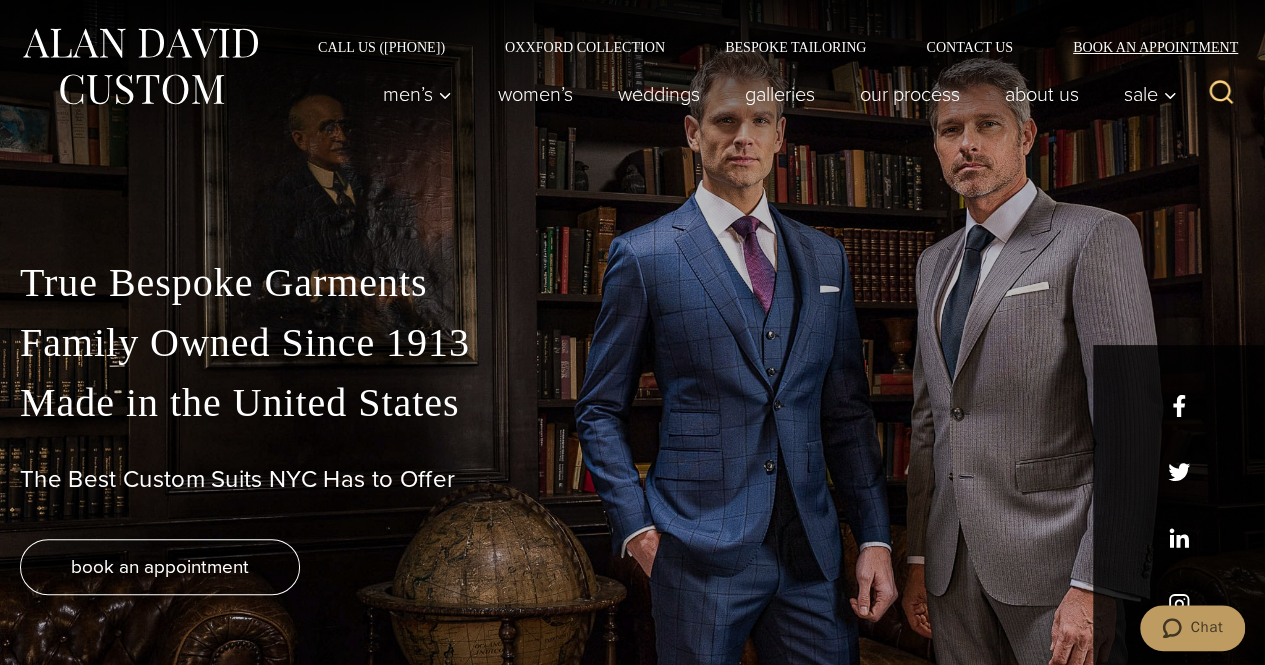 click on "Book an Appointment" at bounding box center (1144, 47) 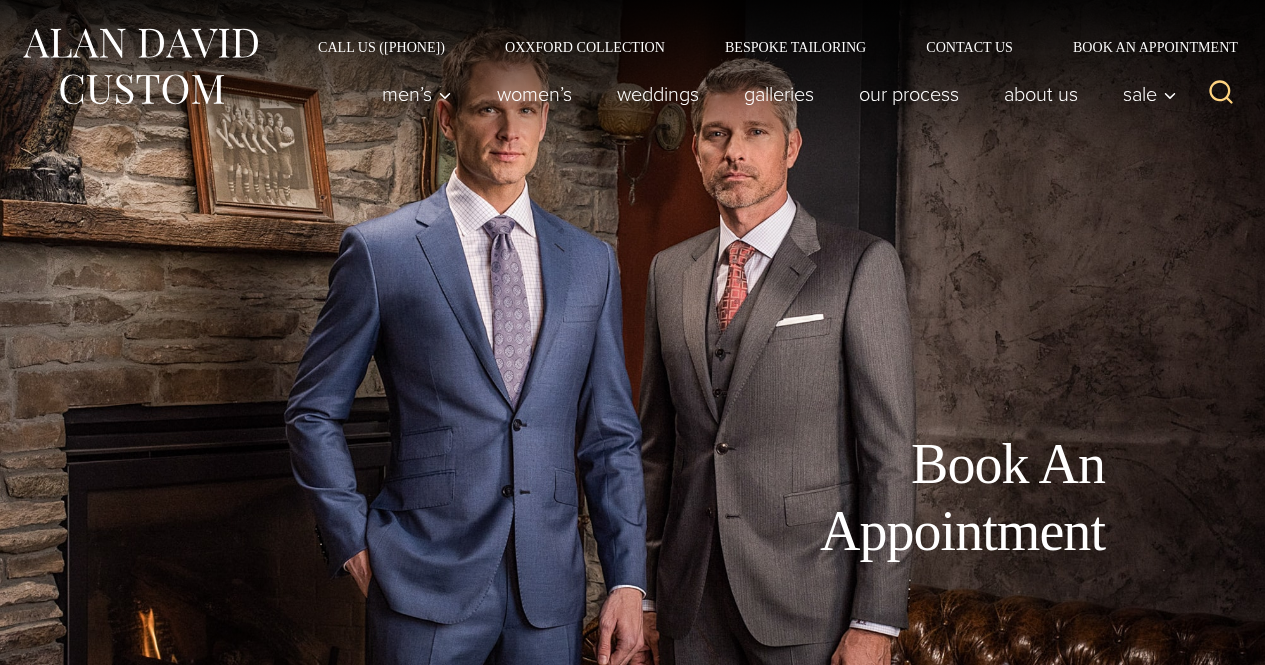 scroll, scrollTop: 0, scrollLeft: 0, axis: both 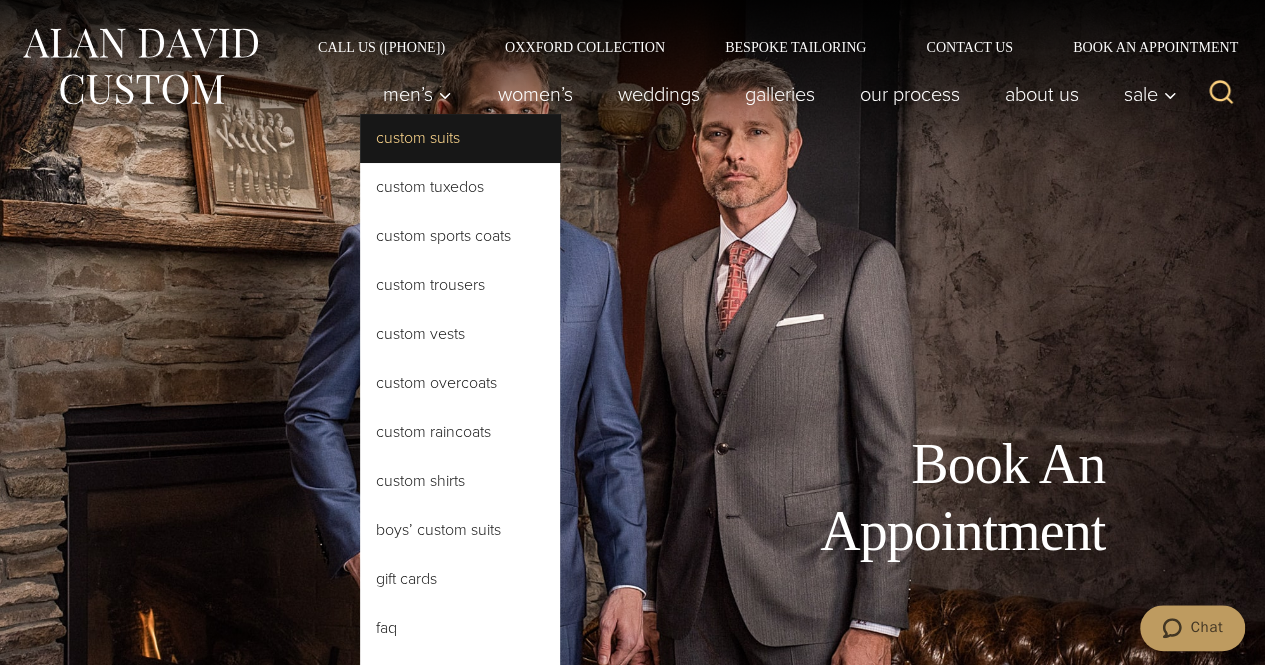 click on "Custom Suits" at bounding box center [460, 138] 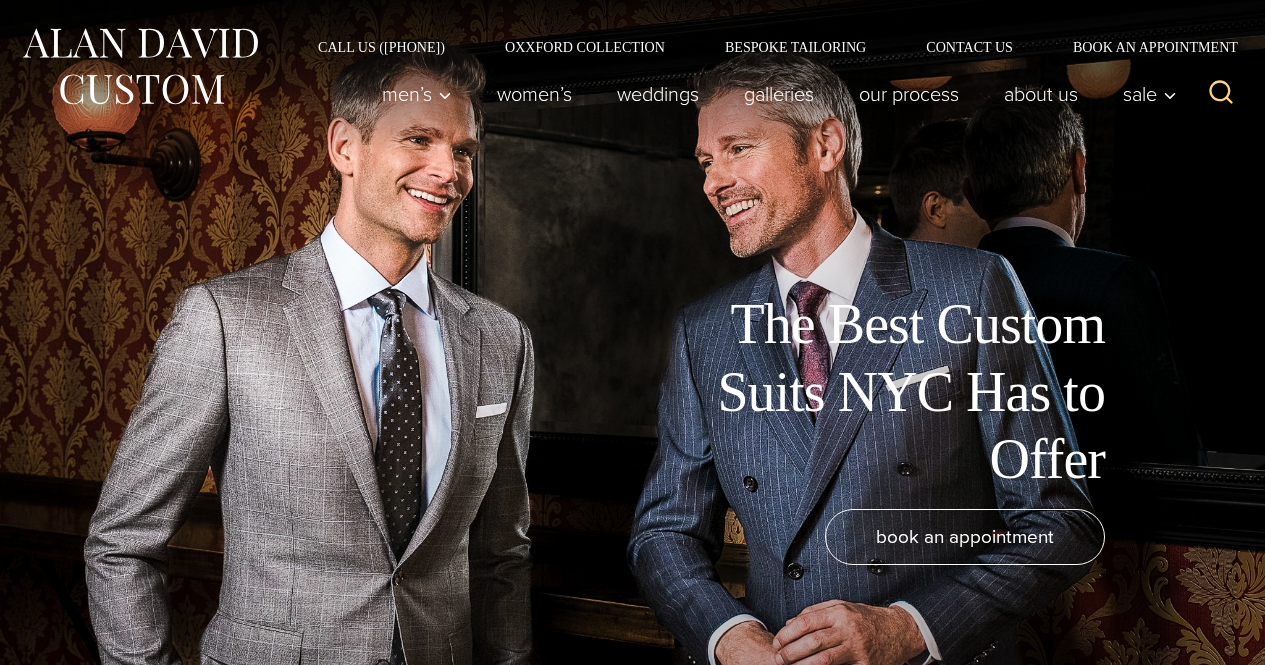 scroll, scrollTop: 0, scrollLeft: 0, axis: both 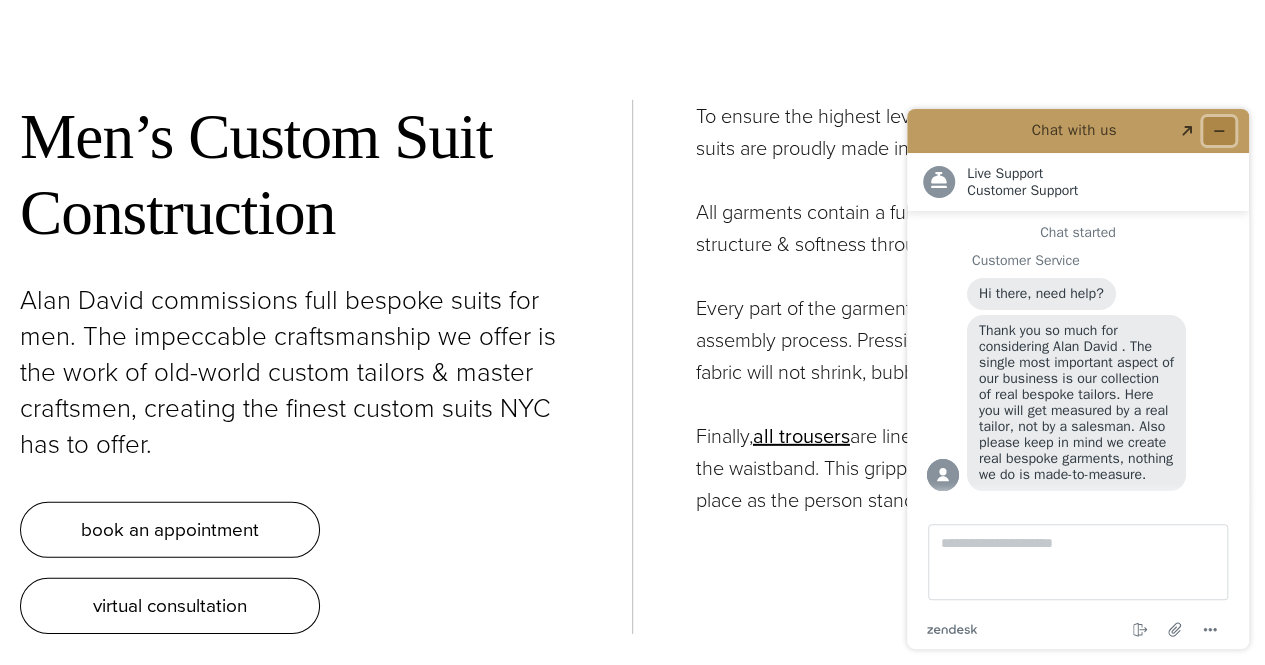 click 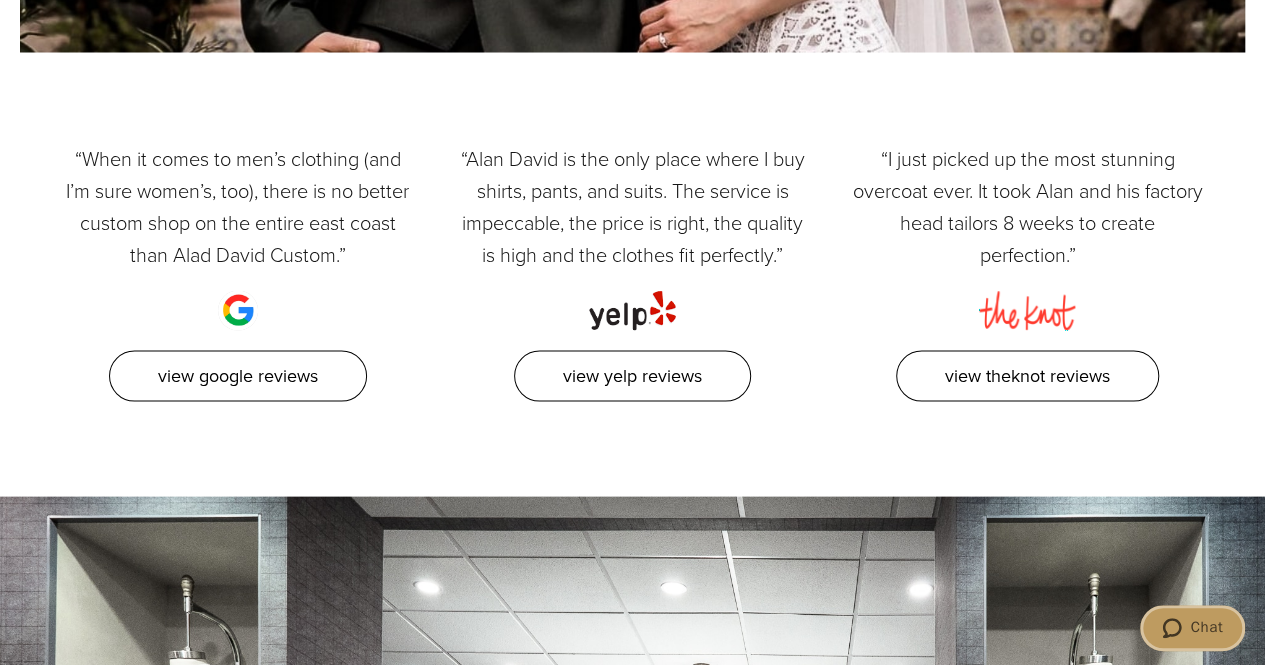 scroll, scrollTop: 9447, scrollLeft: 0, axis: vertical 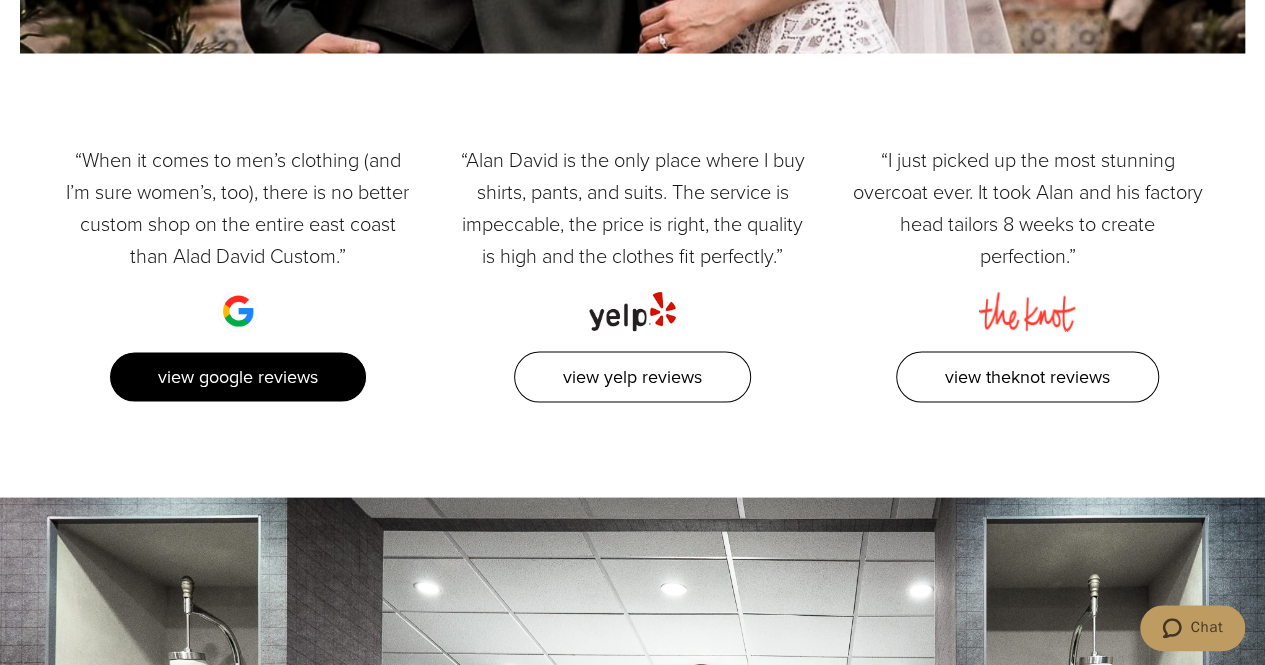 click on "View Google Reviews" at bounding box center [238, 376] 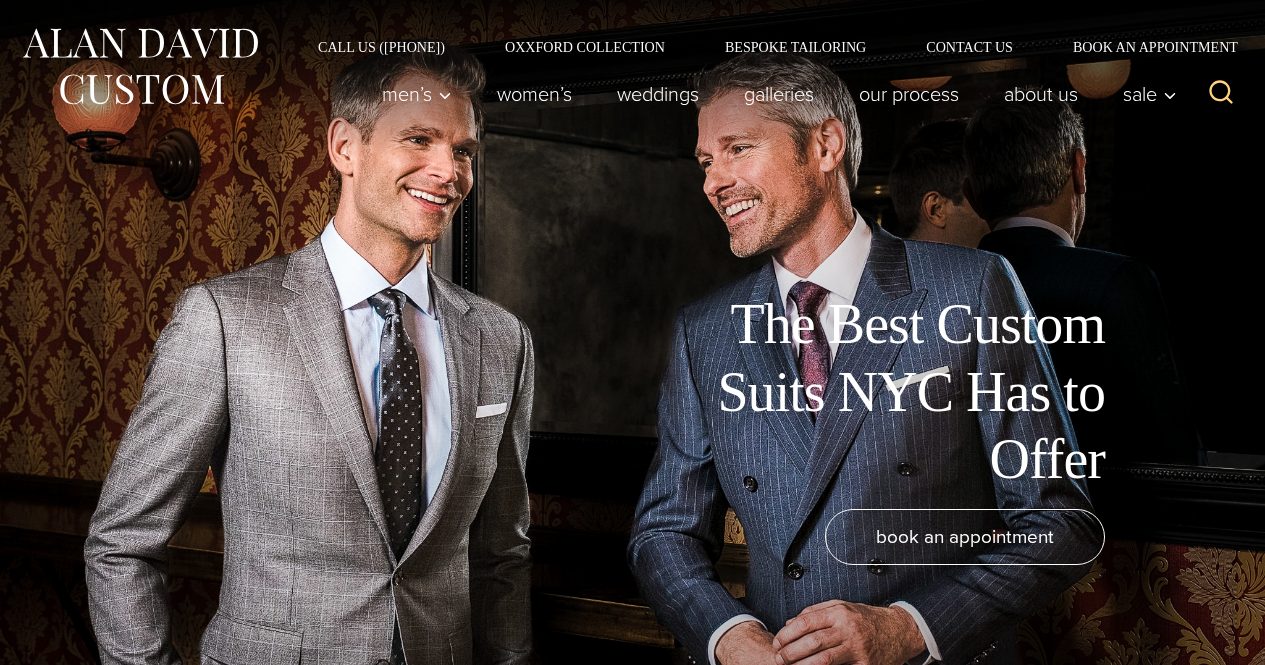 scroll, scrollTop: 9447, scrollLeft: 0, axis: vertical 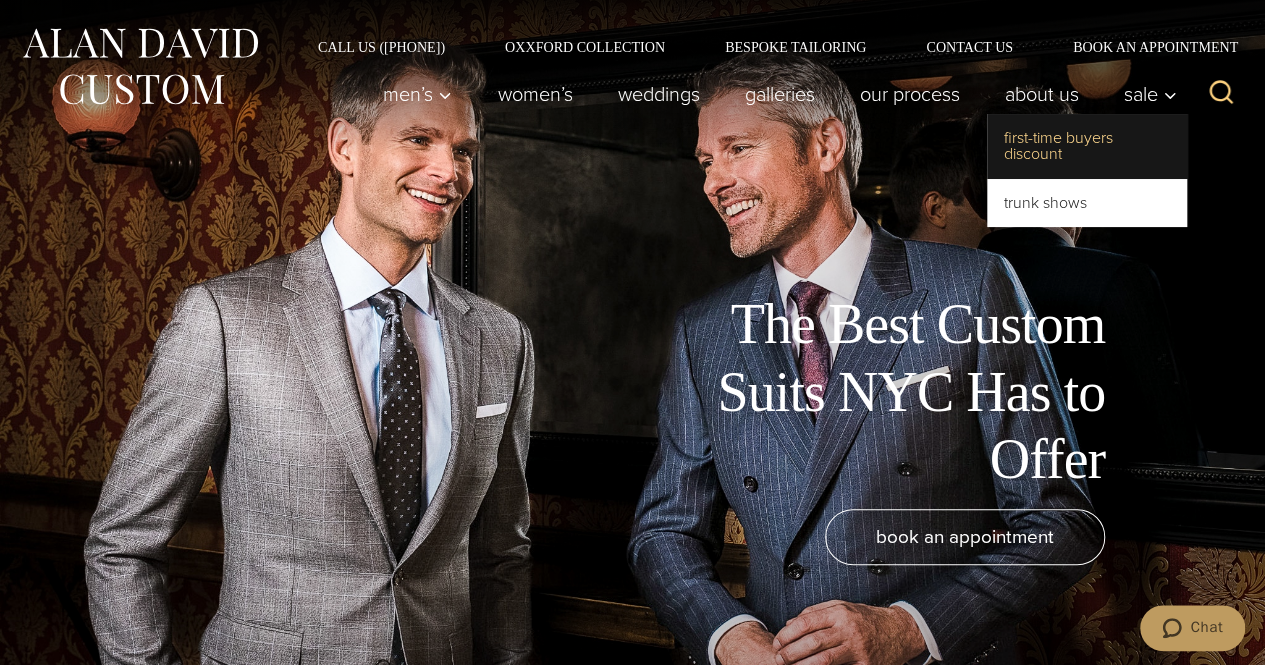 click on "First-Time Buyers Discount" at bounding box center [1087, 146] 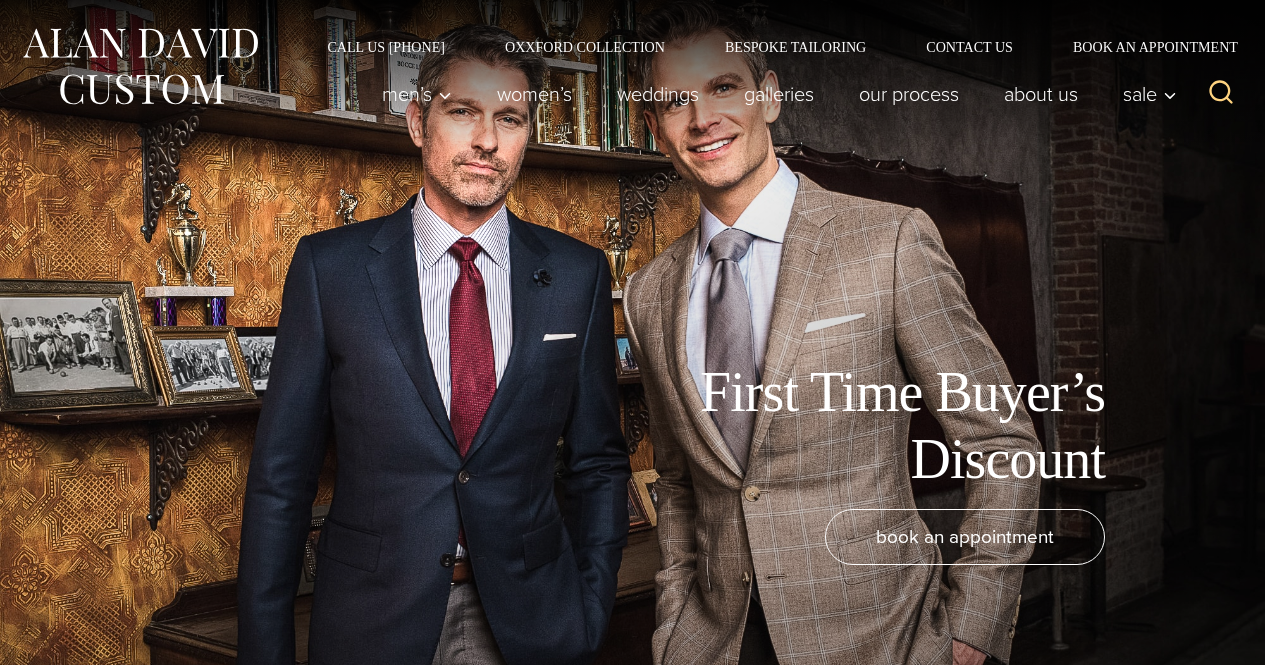 scroll, scrollTop: 0, scrollLeft: 0, axis: both 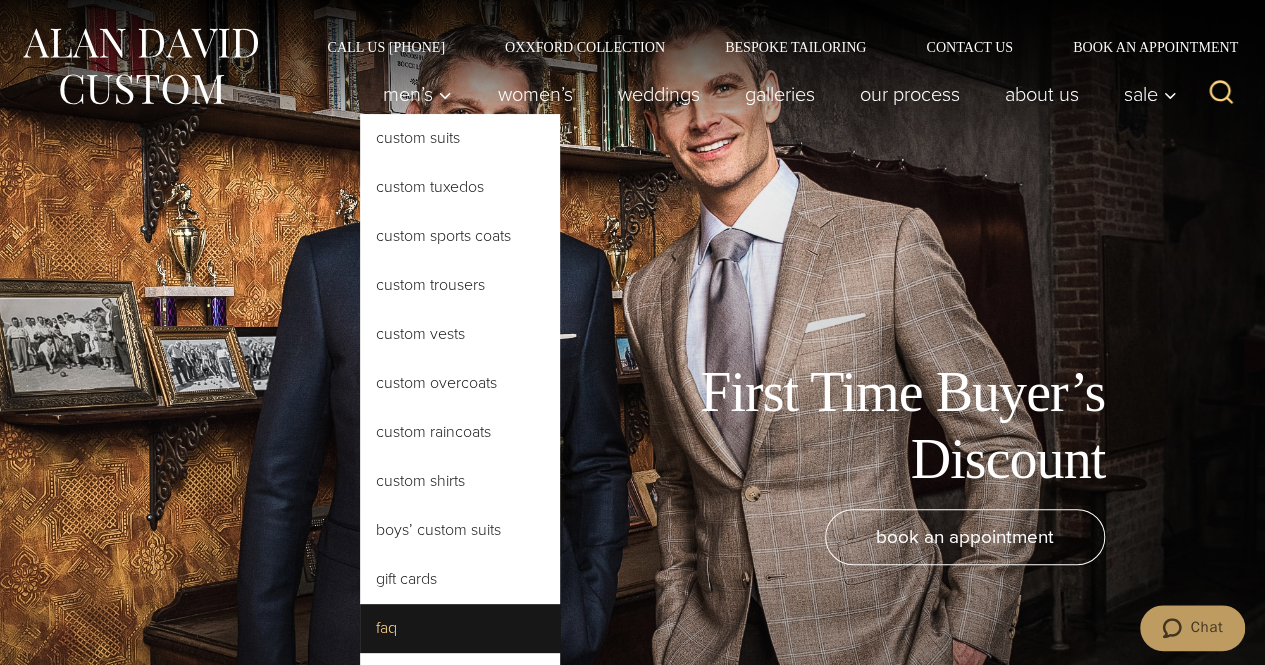 click on "FAQ" at bounding box center [460, 628] 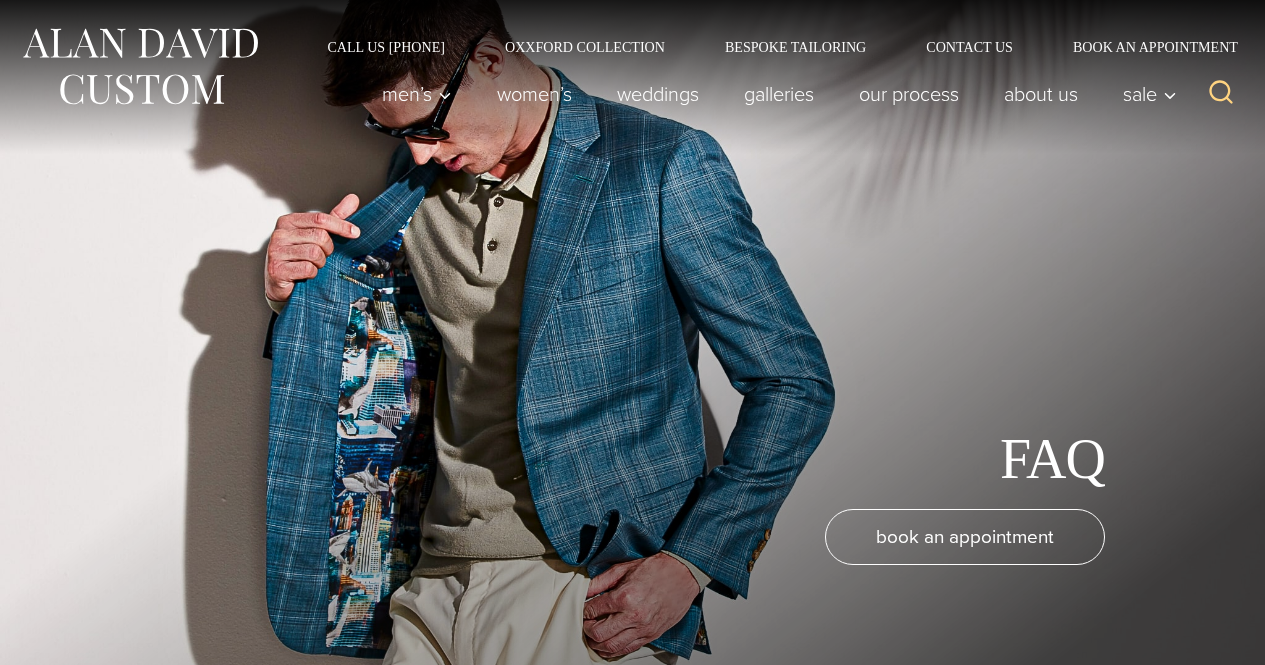 scroll, scrollTop: 0, scrollLeft: 0, axis: both 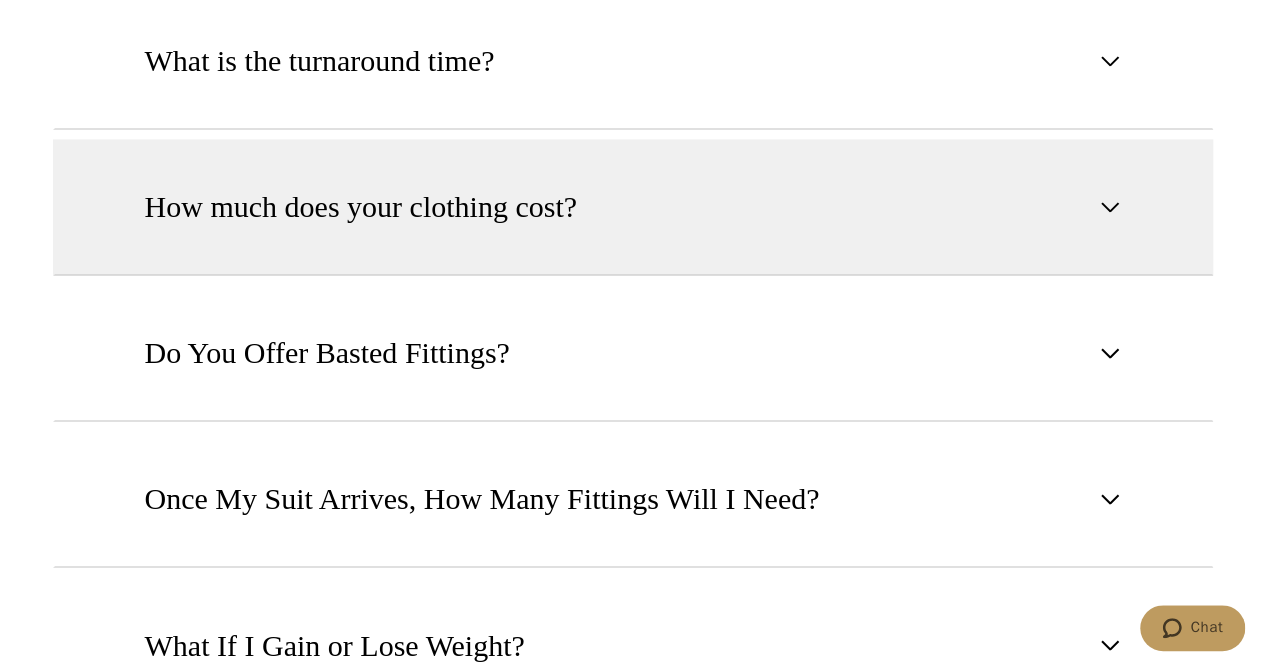 click on "How much does your clothing cost?" at bounding box center (361, 207) 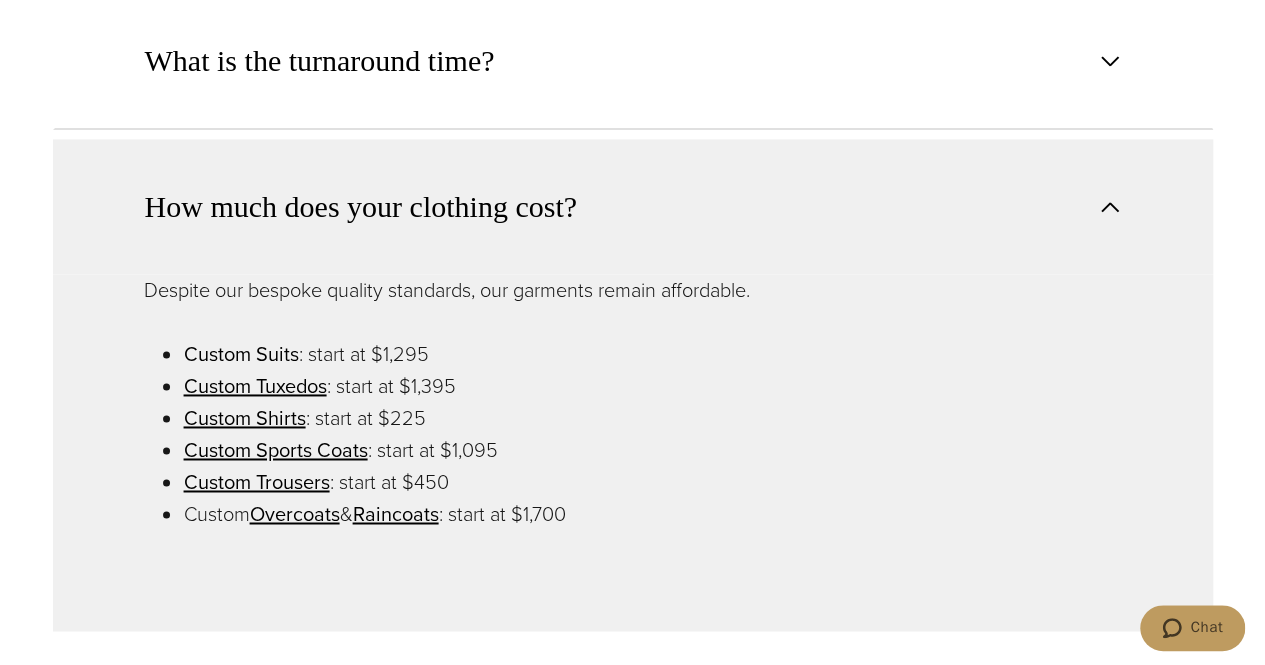 click on "Custom Suits" at bounding box center (241, 354) 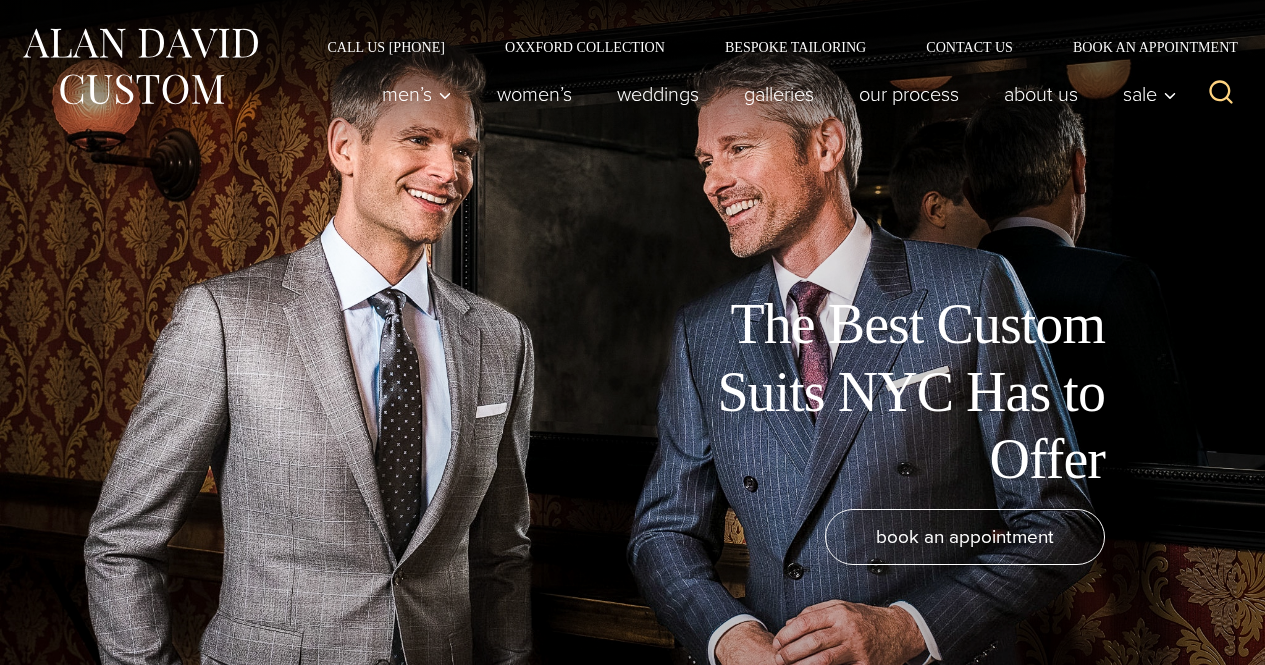 scroll, scrollTop: 0, scrollLeft: 0, axis: both 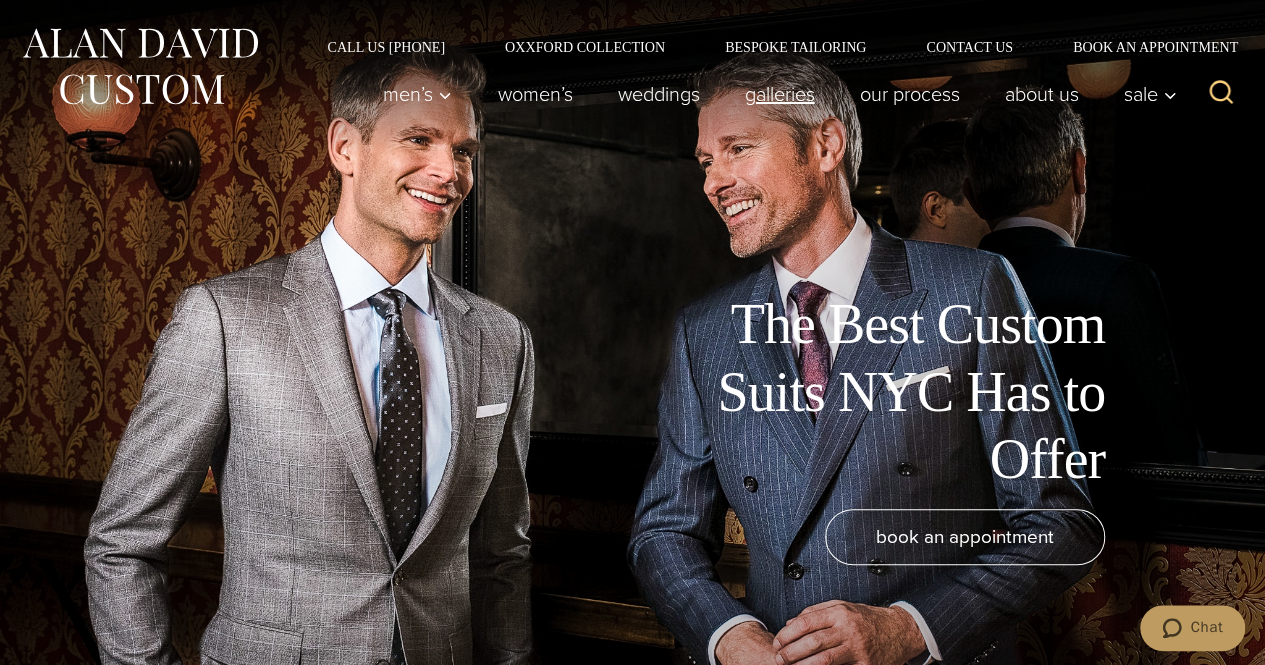 click on "Galleries" at bounding box center (779, 94) 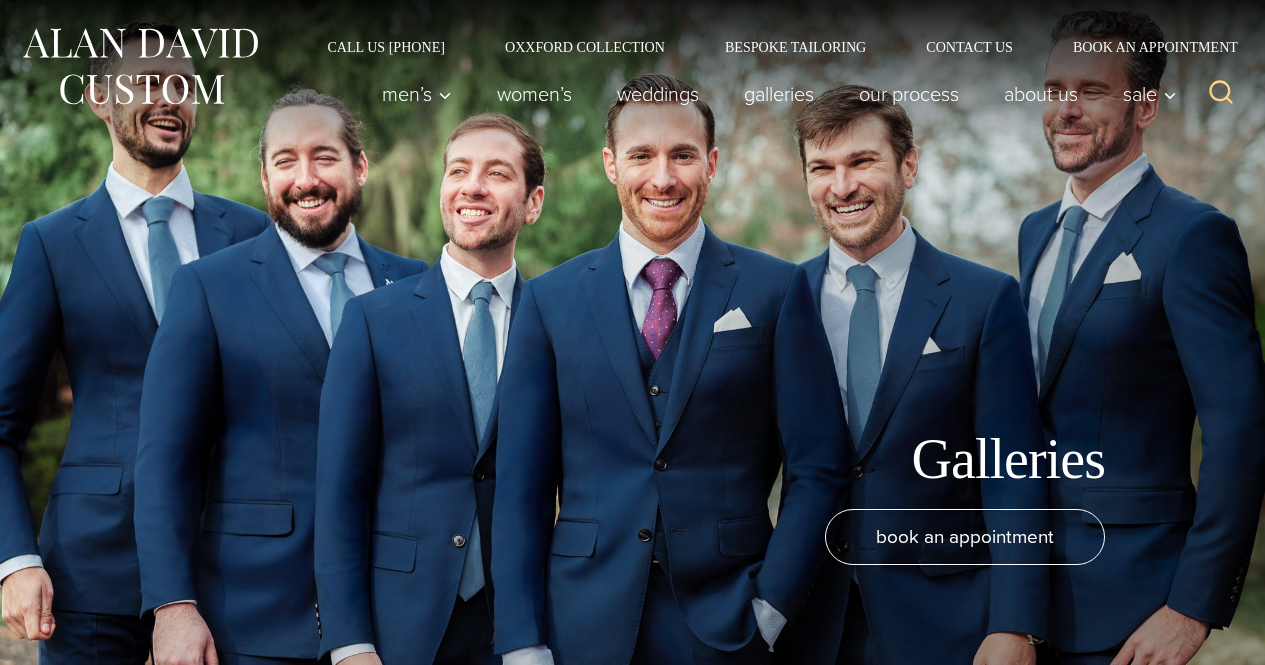 scroll, scrollTop: 0, scrollLeft: 0, axis: both 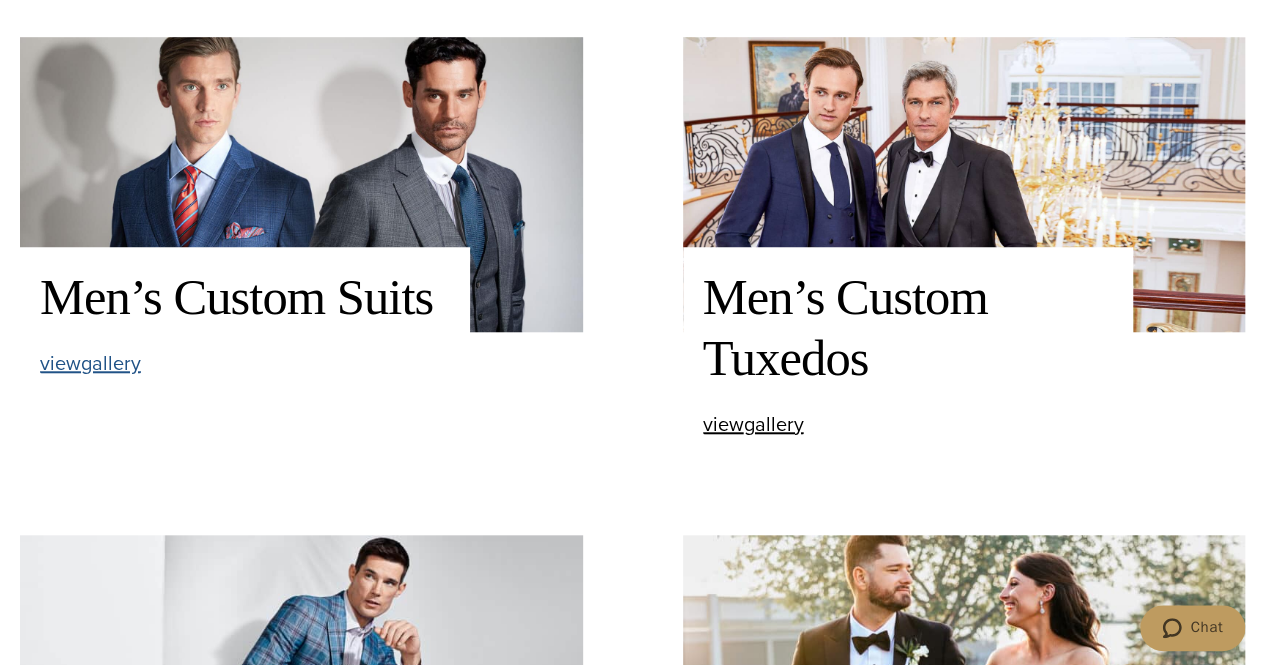 click on "view  Men’s Custom Suits  gallery" at bounding box center (90, 363) 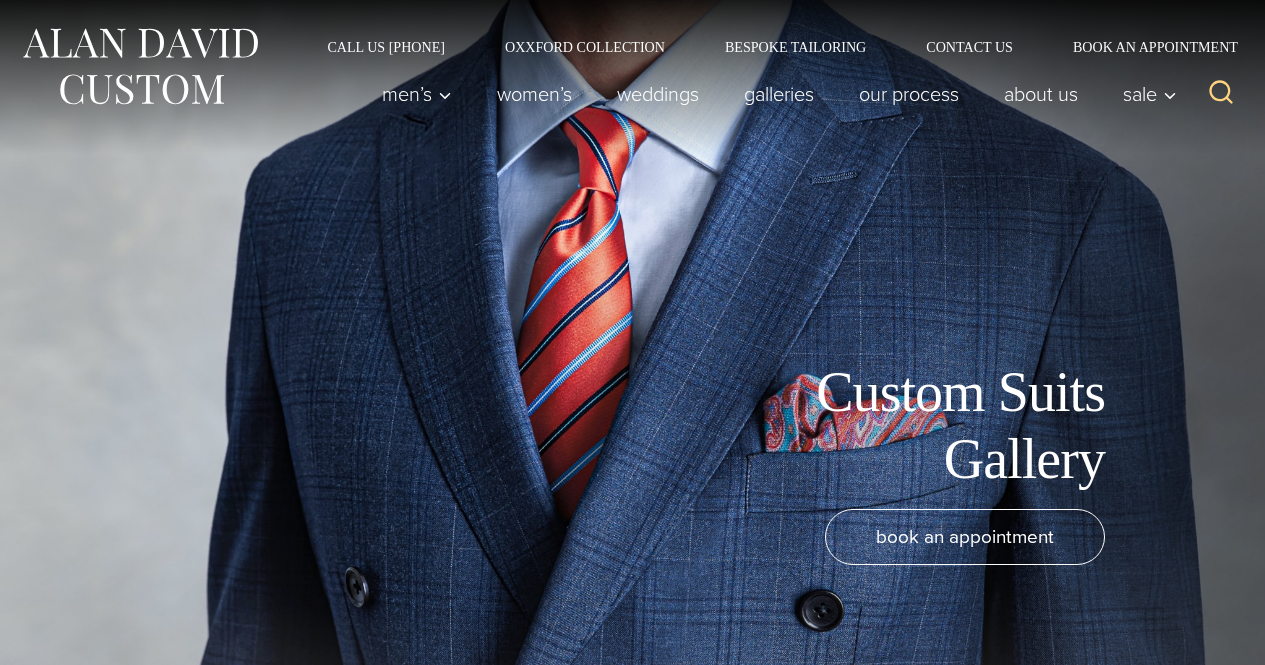 scroll, scrollTop: 0, scrollLeft: 0, axis: both 